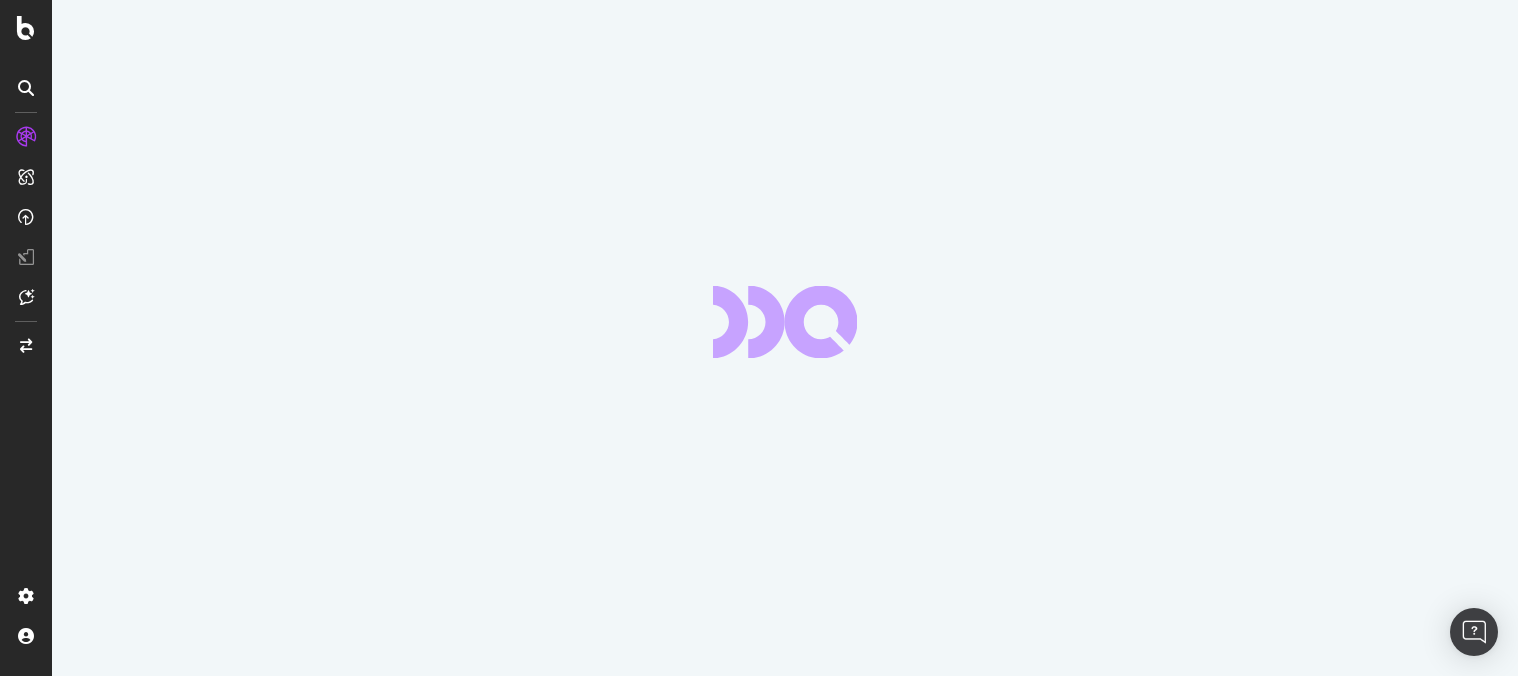 scroll, scrollTop: 0, scrollLeft: 0, axis: both 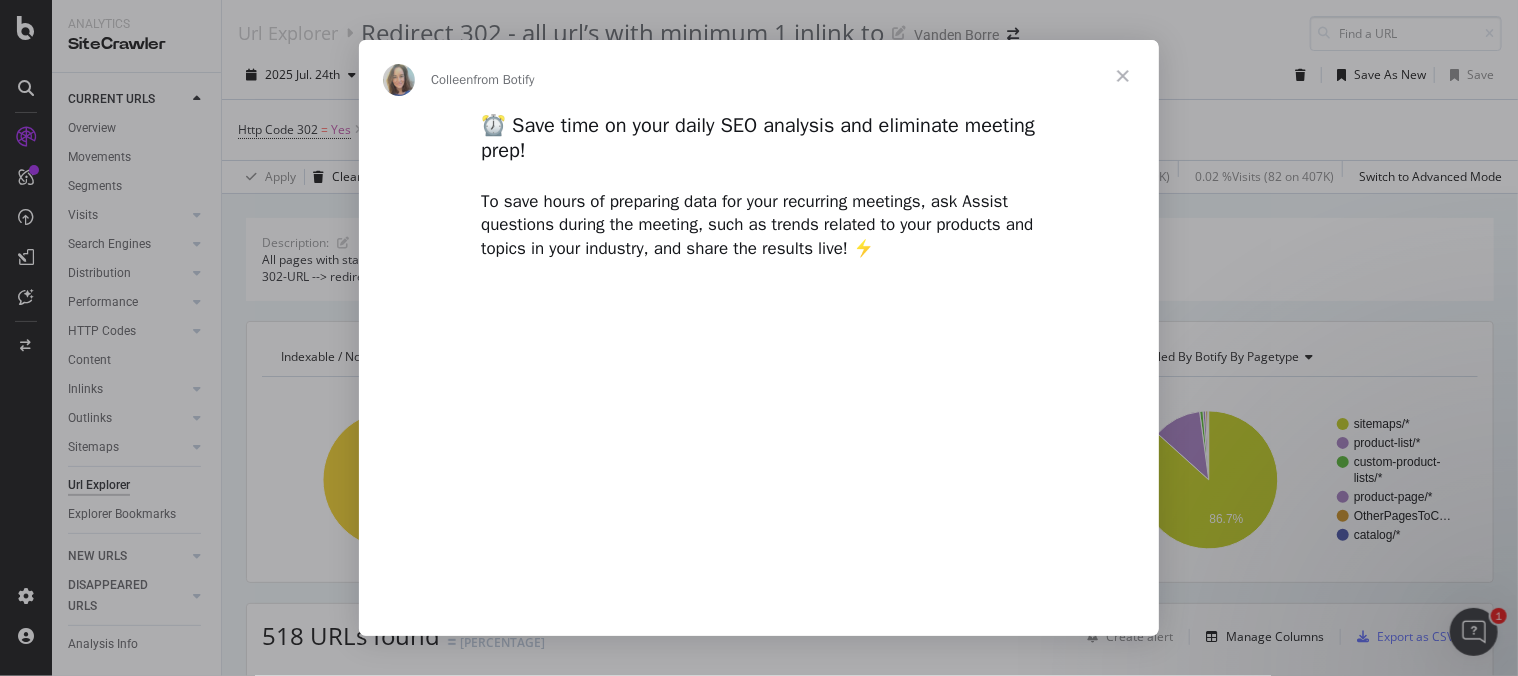 type on "[NUMBER]" 